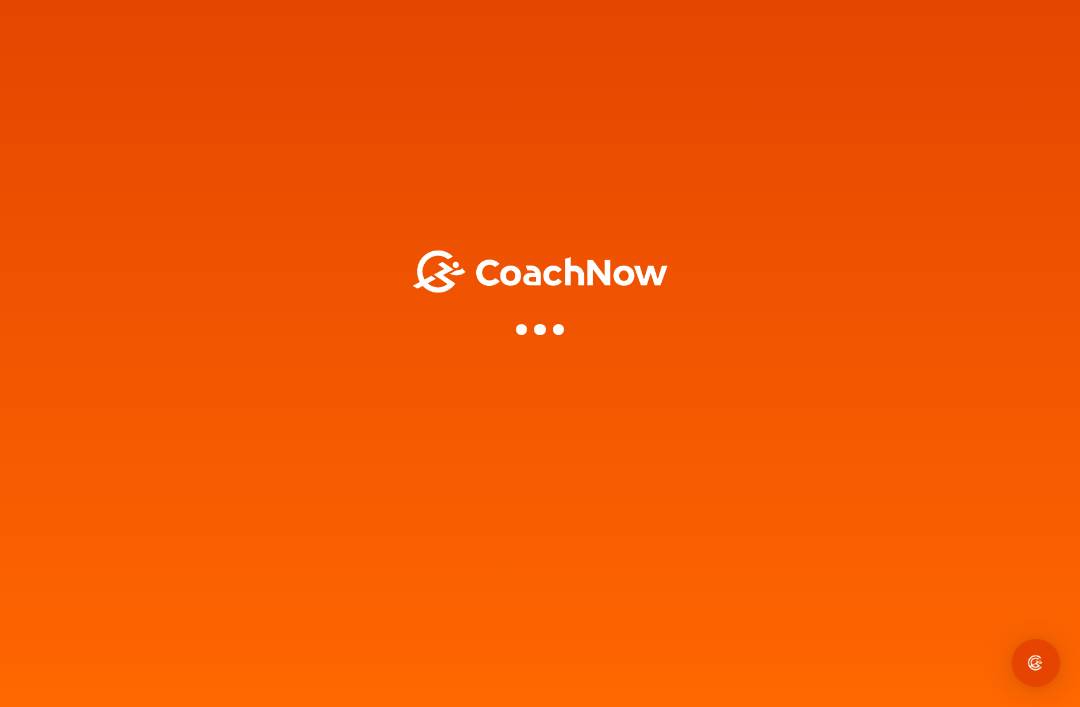 scroll, scrollTop: 0, scrollLeft: 0, axis: both 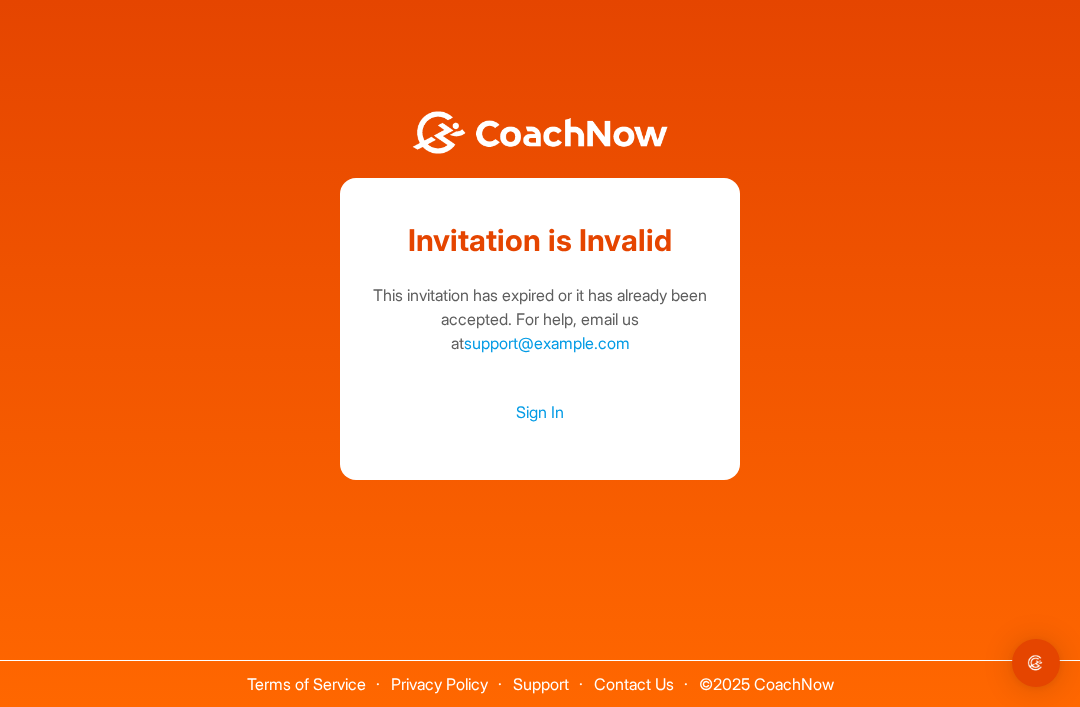 click on "support@example.com" at bounding box center [547, 343] 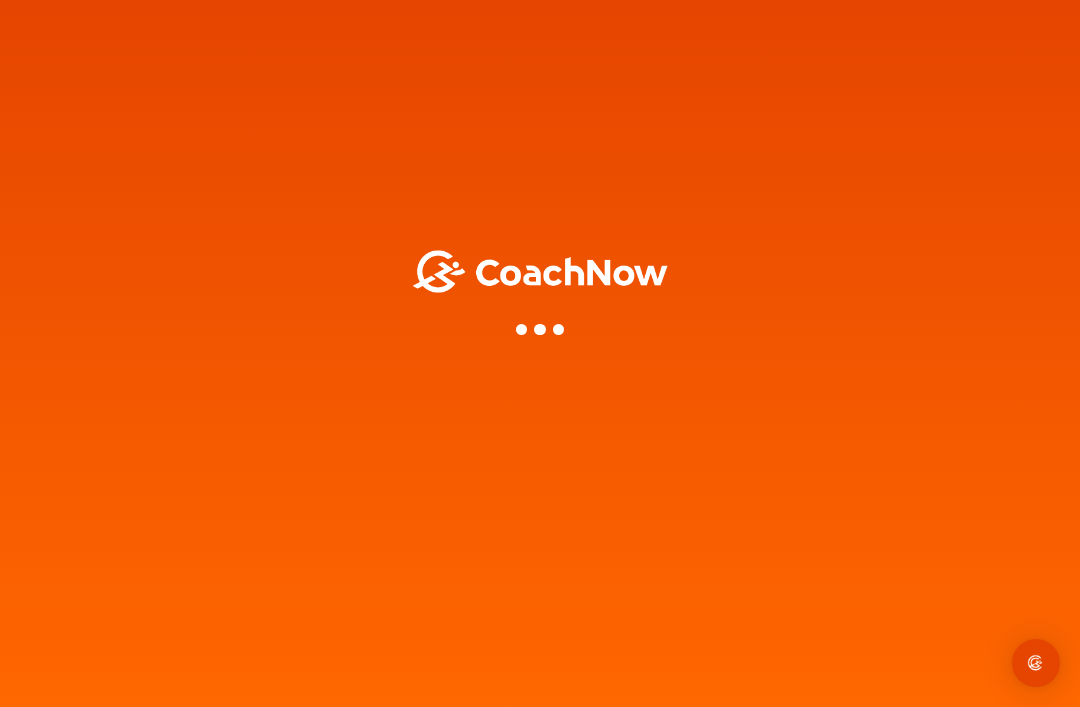scroll, scrollTop: 0, scrollLeft: 0, axis: both 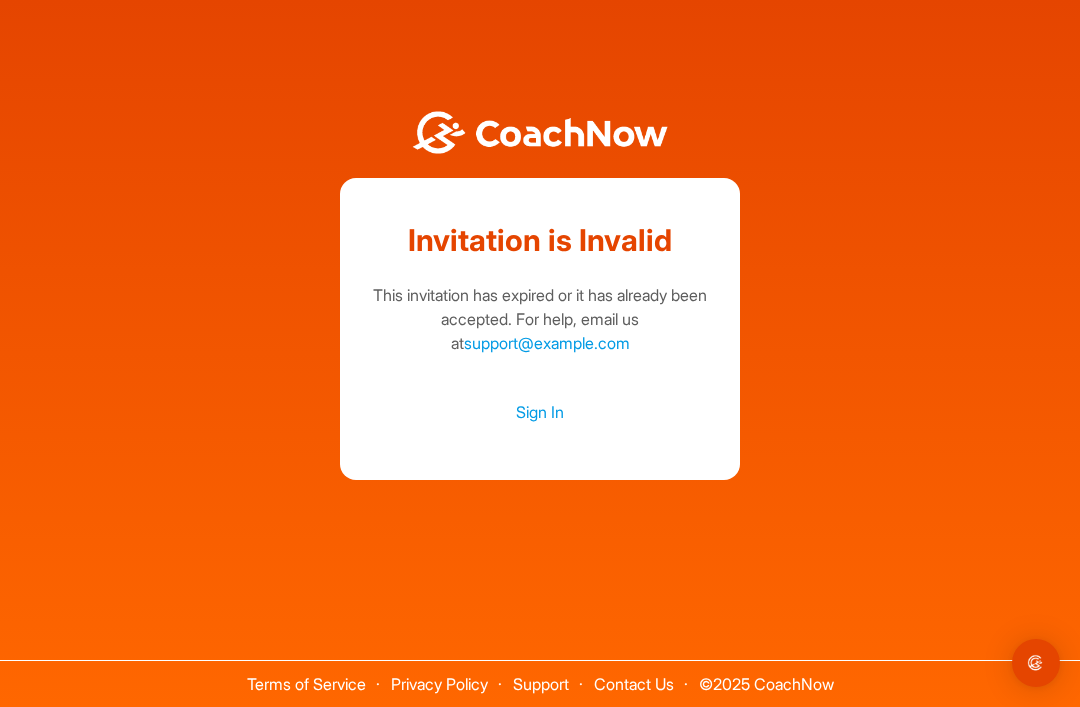 click on "support@example.com" at bounding box center (547, 343) 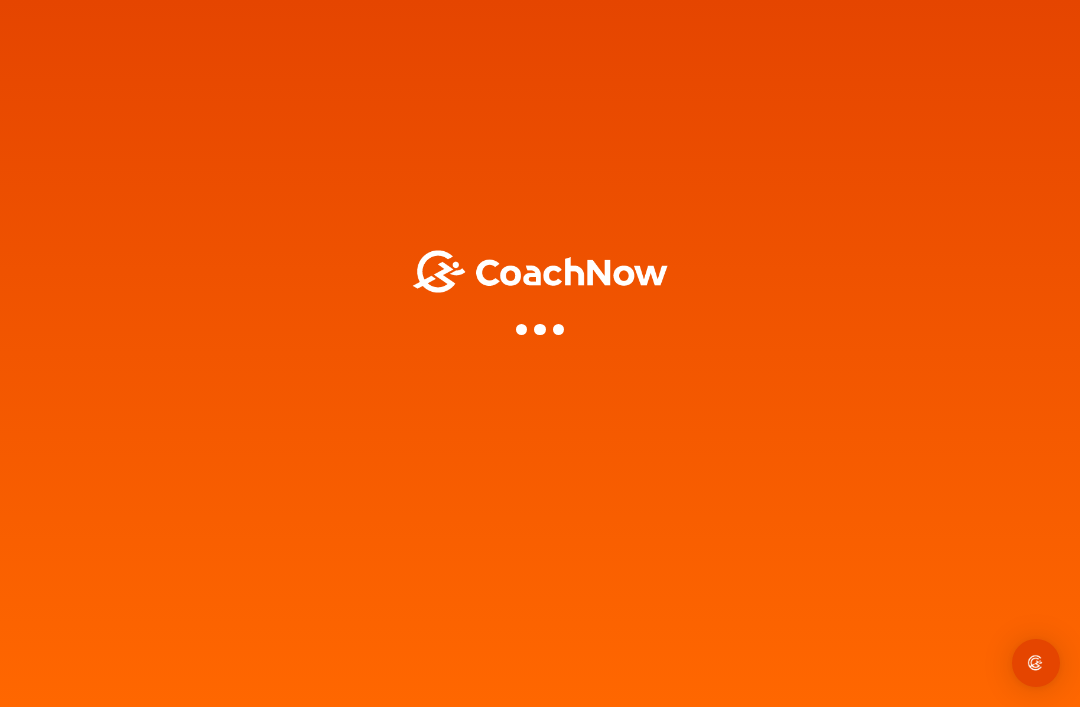 scroll, scrollTop: 0, scrollLeft: 0, axis: both 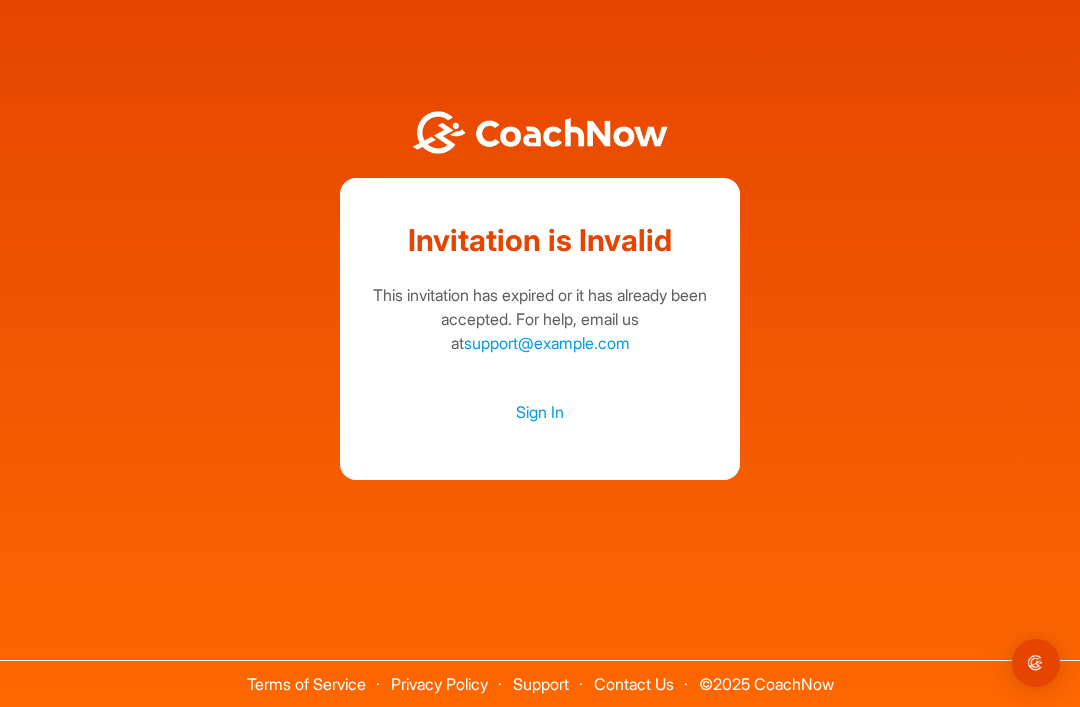 click on "Sign In" at bounding box center (540, 412) 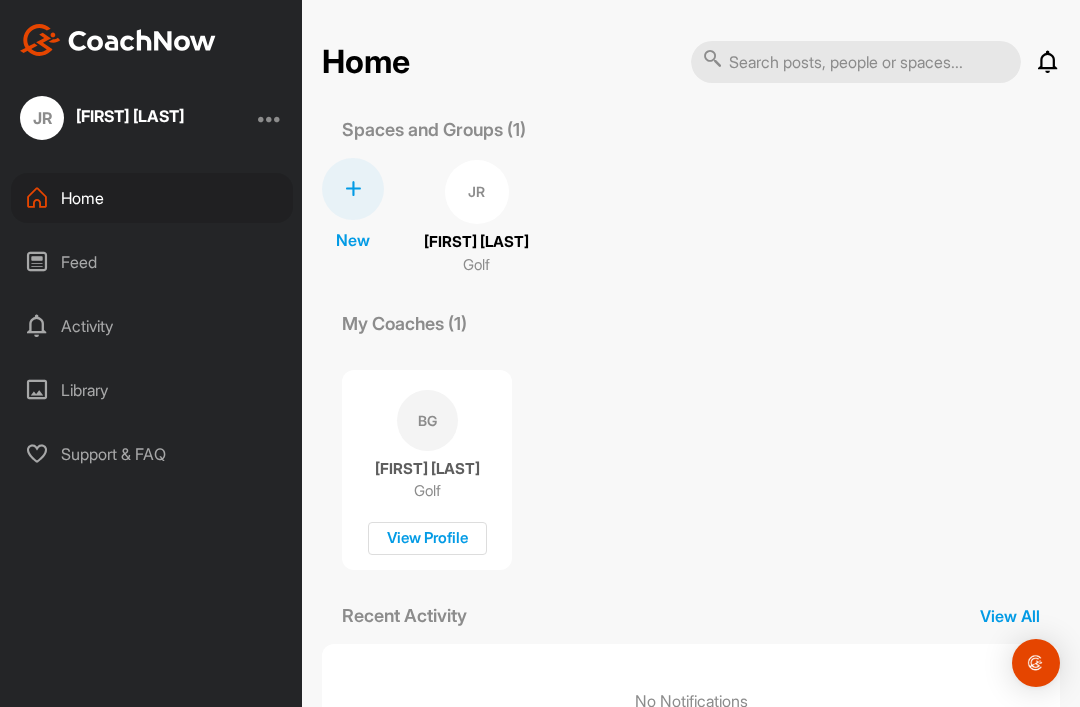 click on "JR" at bounding box center (477, 192) 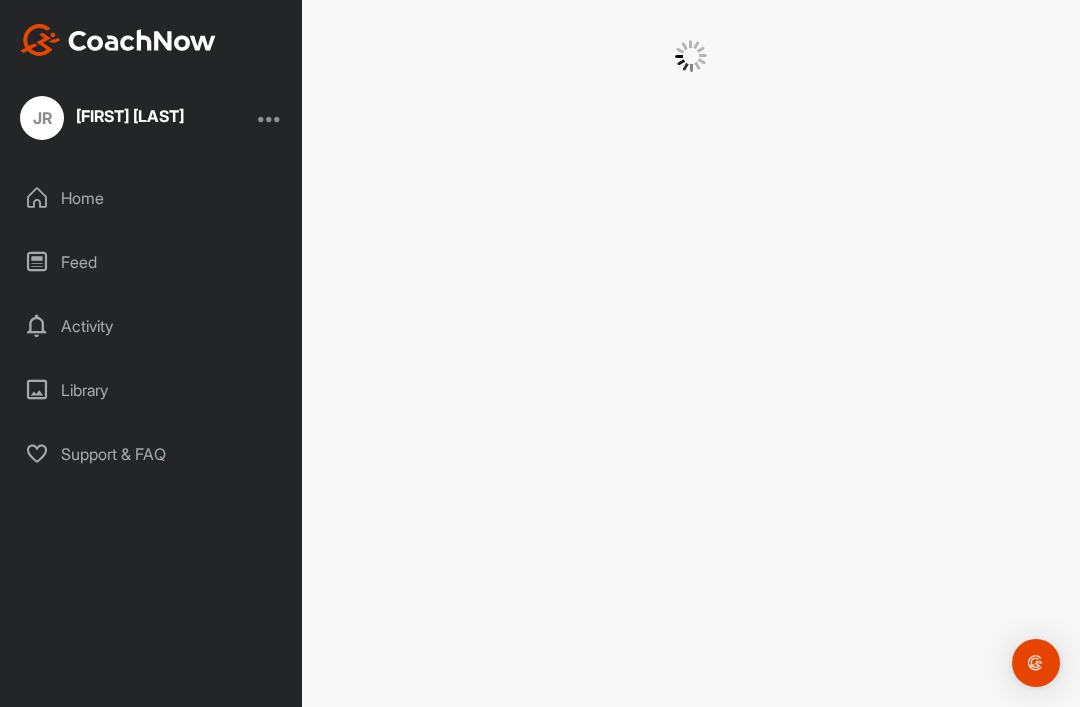 click at bounding box center [691, 353] 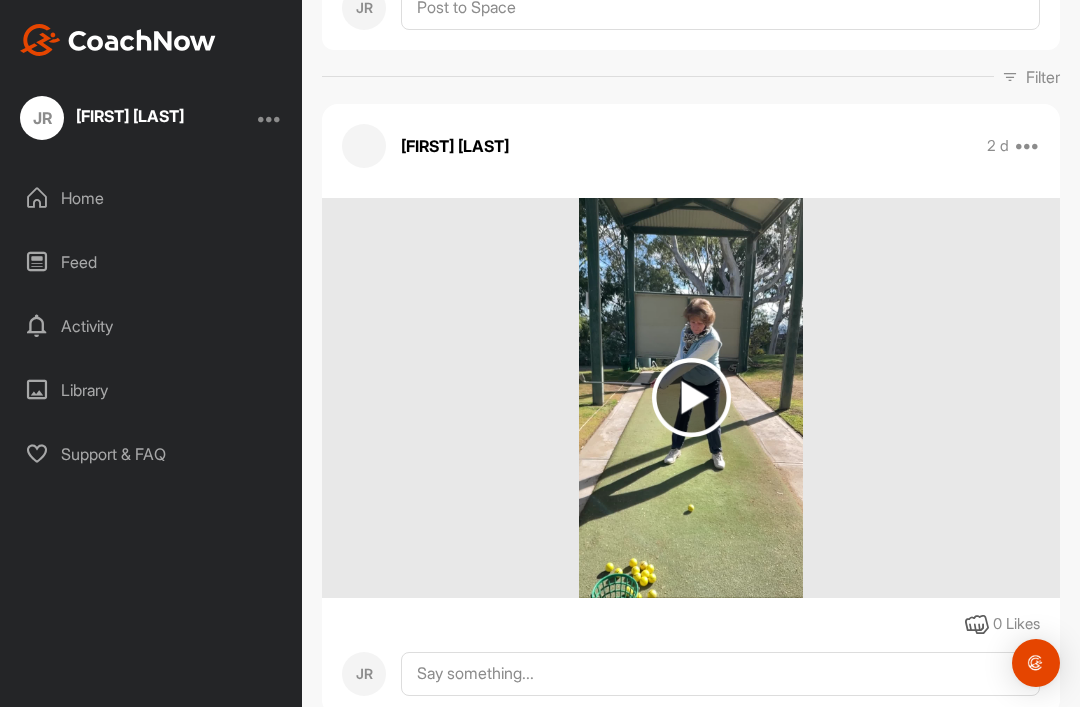 scroll, scrollTop: 259, scrollLeft: 0, axis: vertical 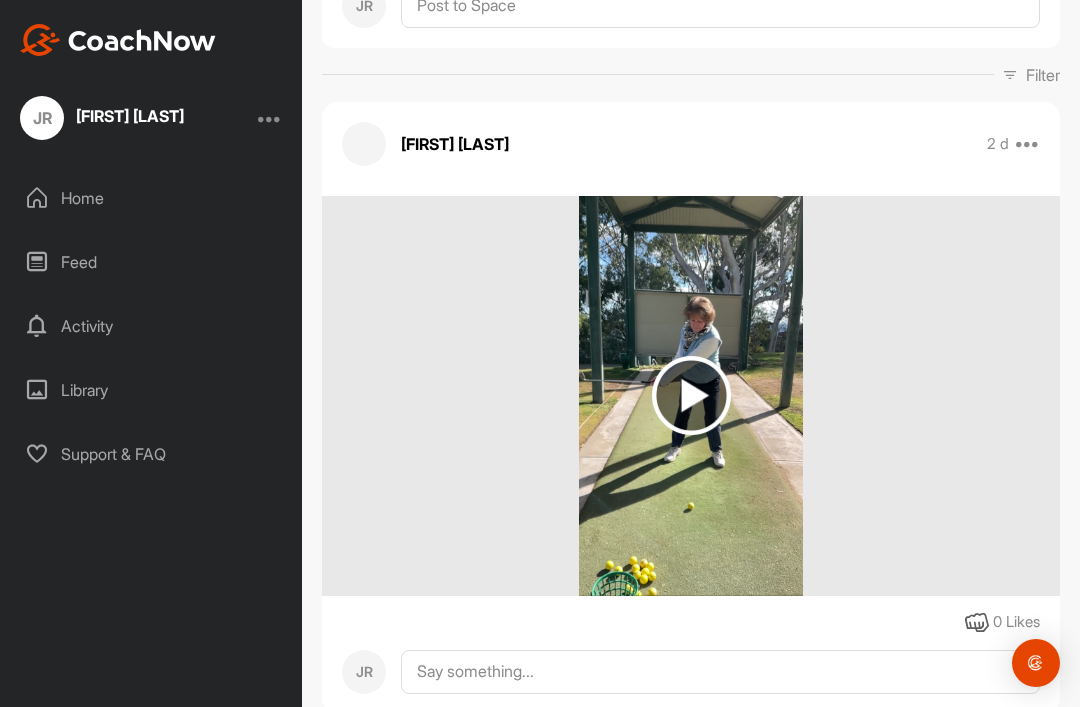 click at bounding box center [691, 395] 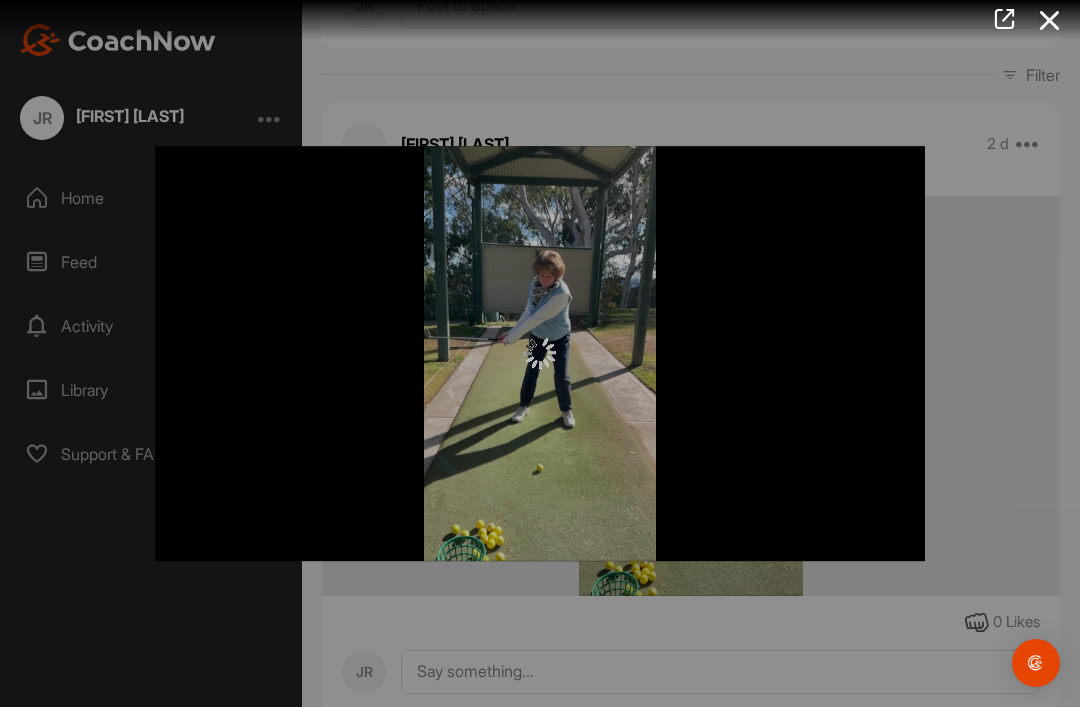 click at bounding box center [540, 353] 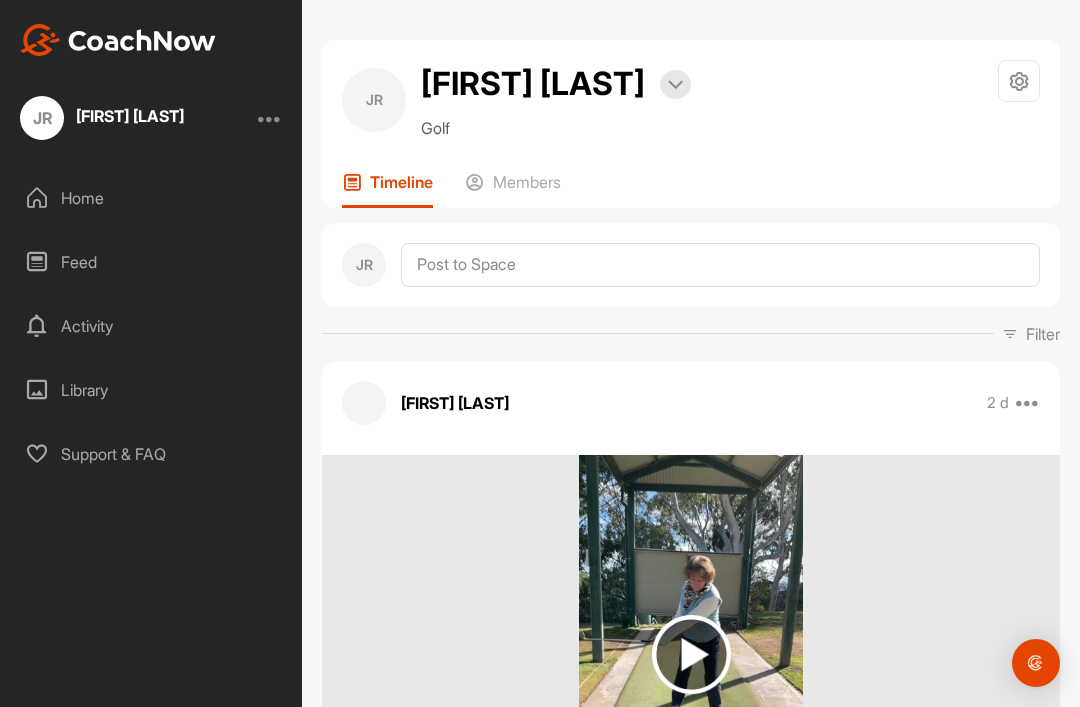 scroll, scrollTop: 0, scrollLeft: 0, axis: both 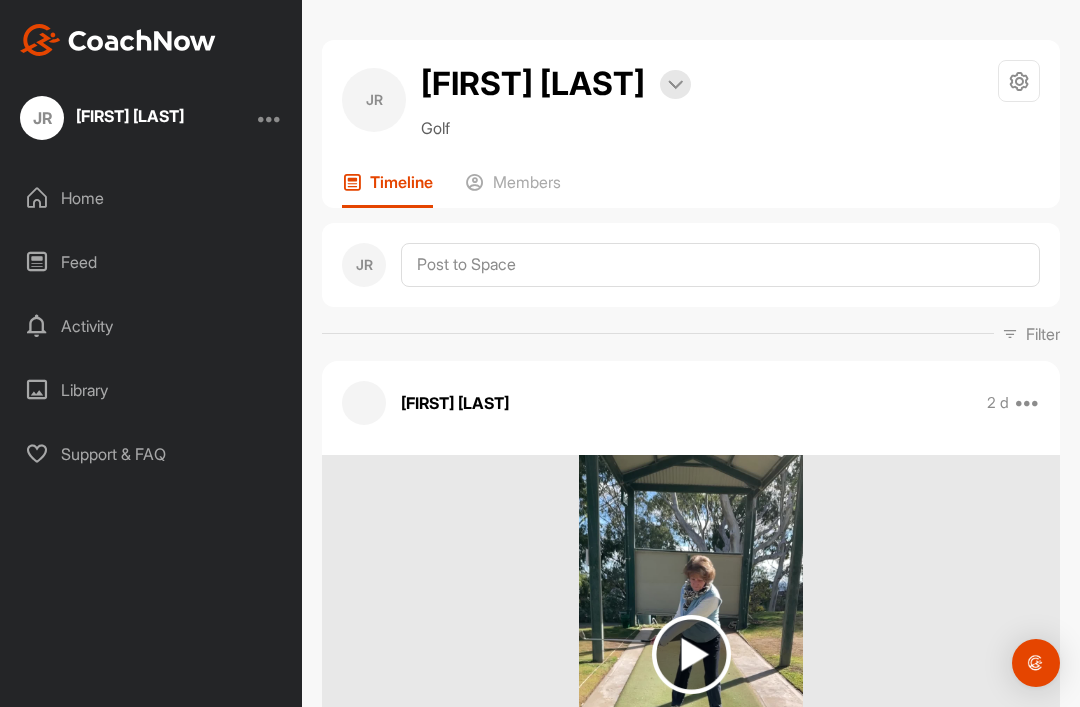 click at bounding box center (1028, 403) 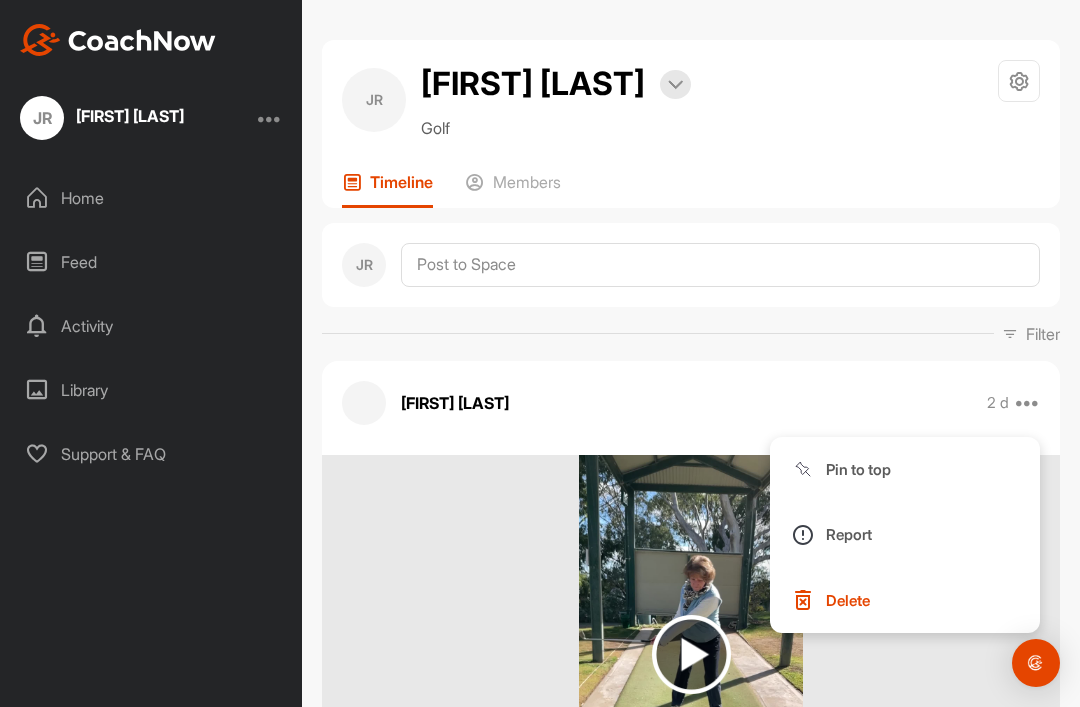 click at bounding box center (691, 655) 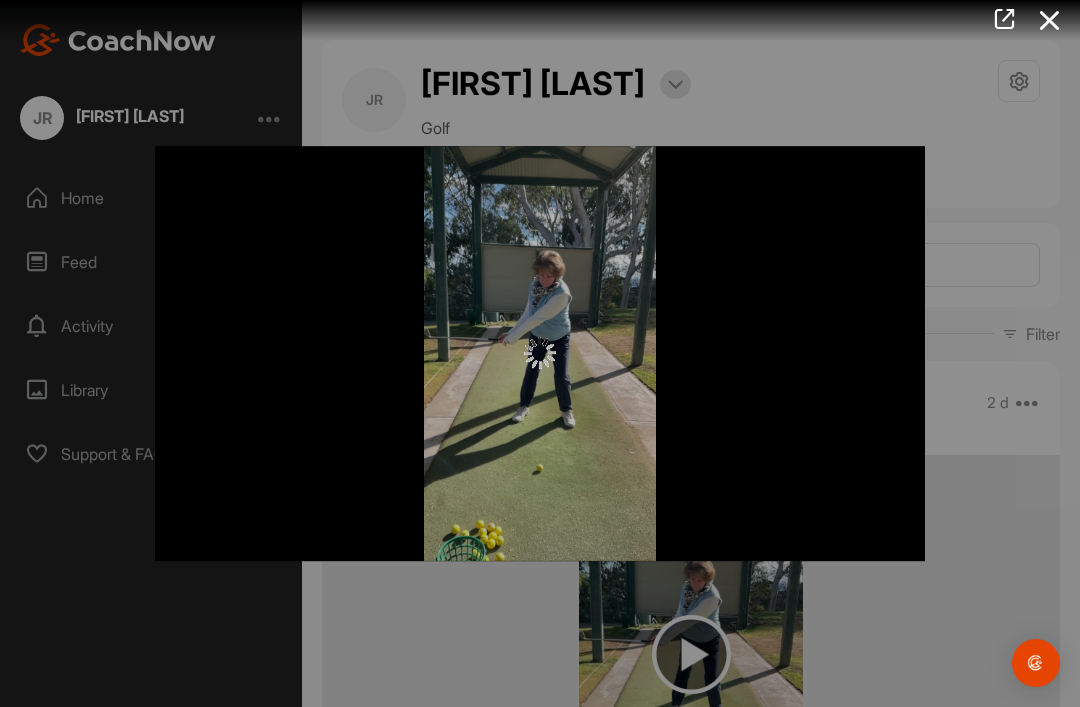 click at bounding box center [540, 354] 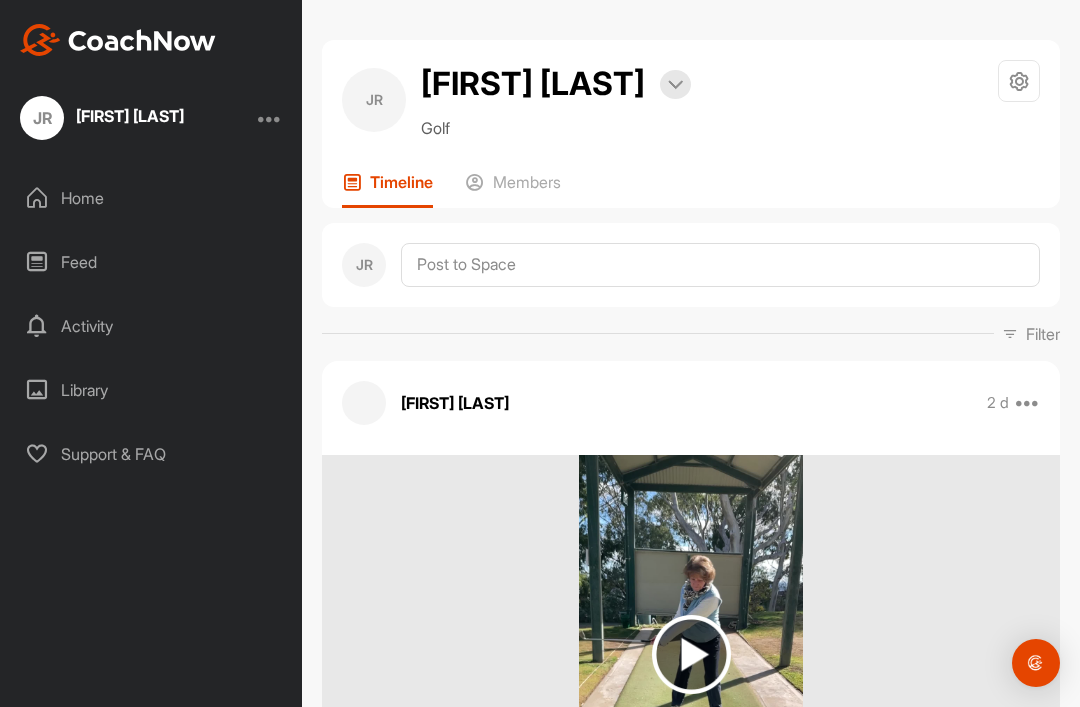 click on "[INITIAL] [FIRST] [LAST]" at bounding box center (102, 118) 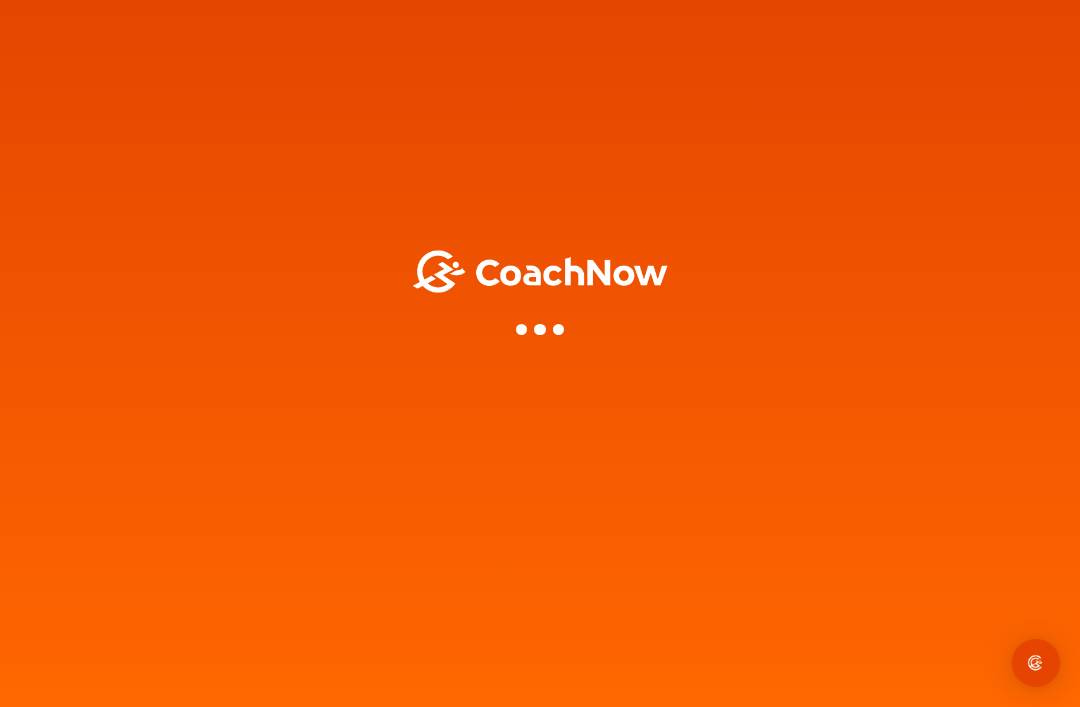 scroll, scrollTop: 0, scrollLeft: 0, axis: both 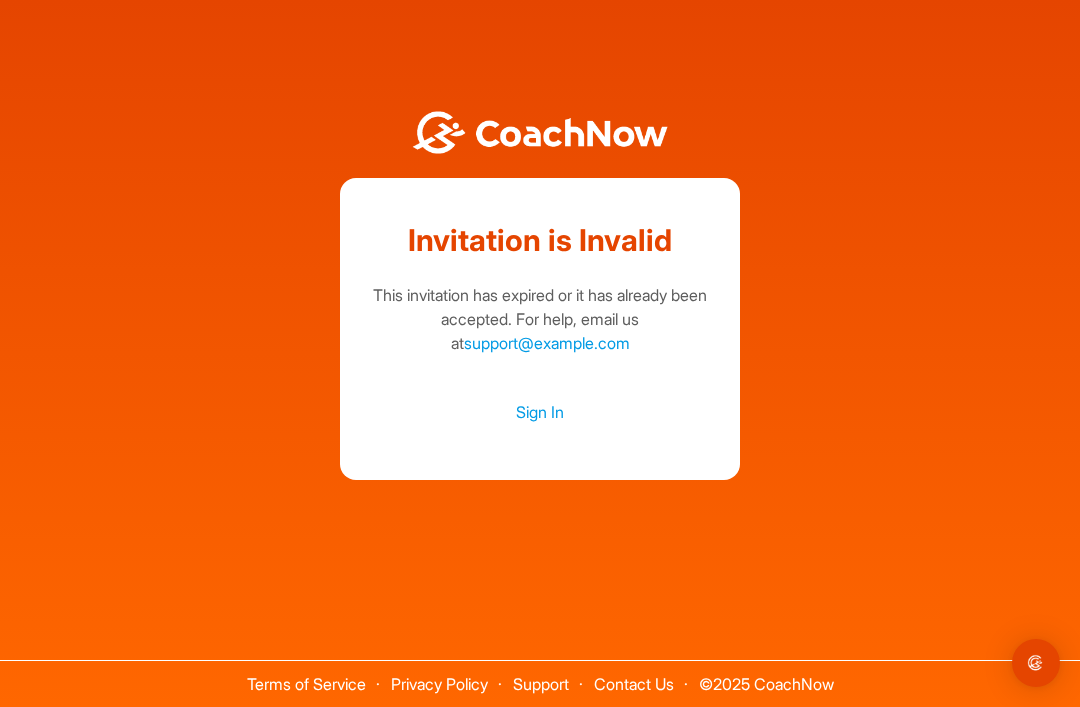 click on "Sign In" at bounding box center [540, 412] 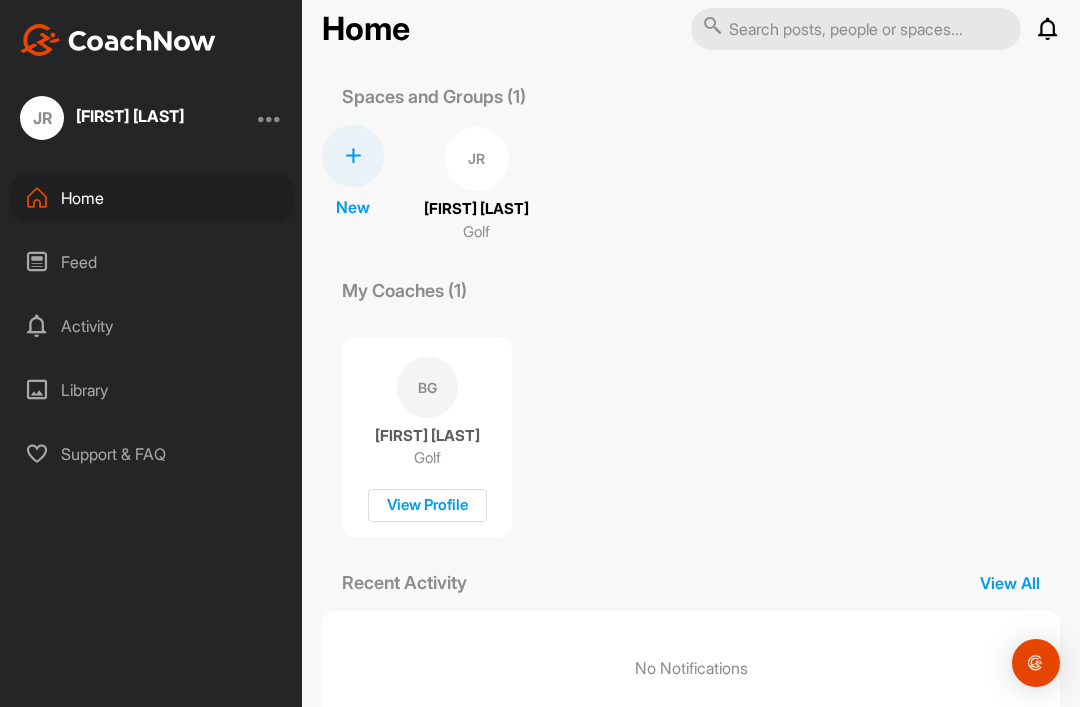 scroll, scrollTop: 33, scrollLeft: 0, axis: vertical 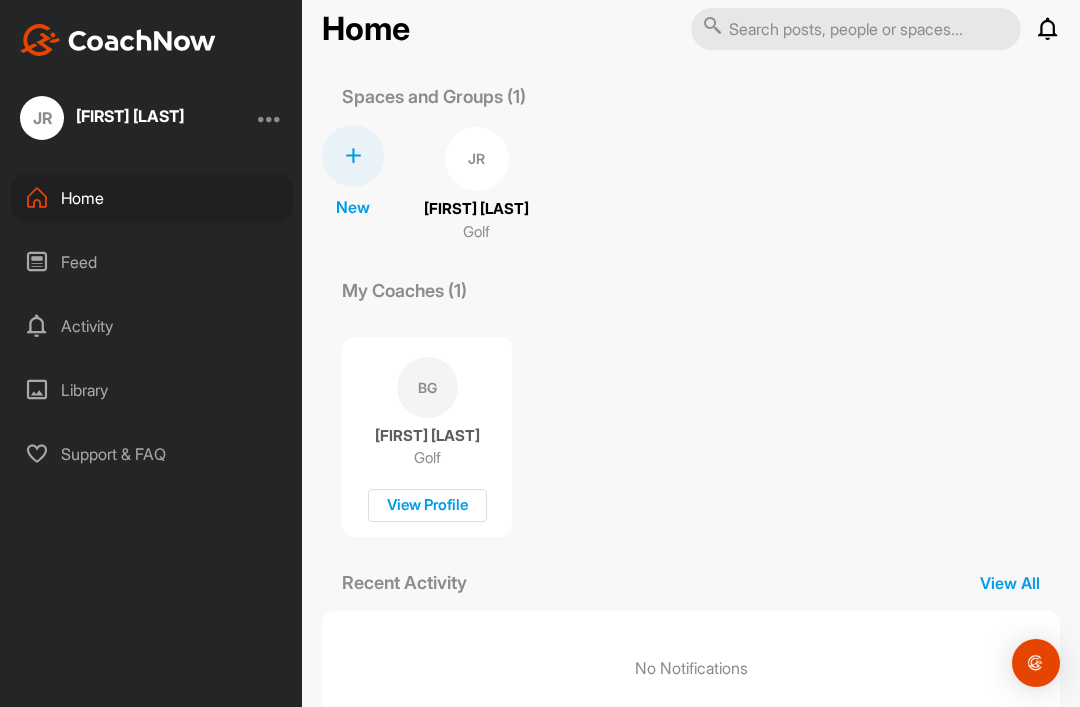click on "Joyce Richardson" at bounding box center (476, 209) 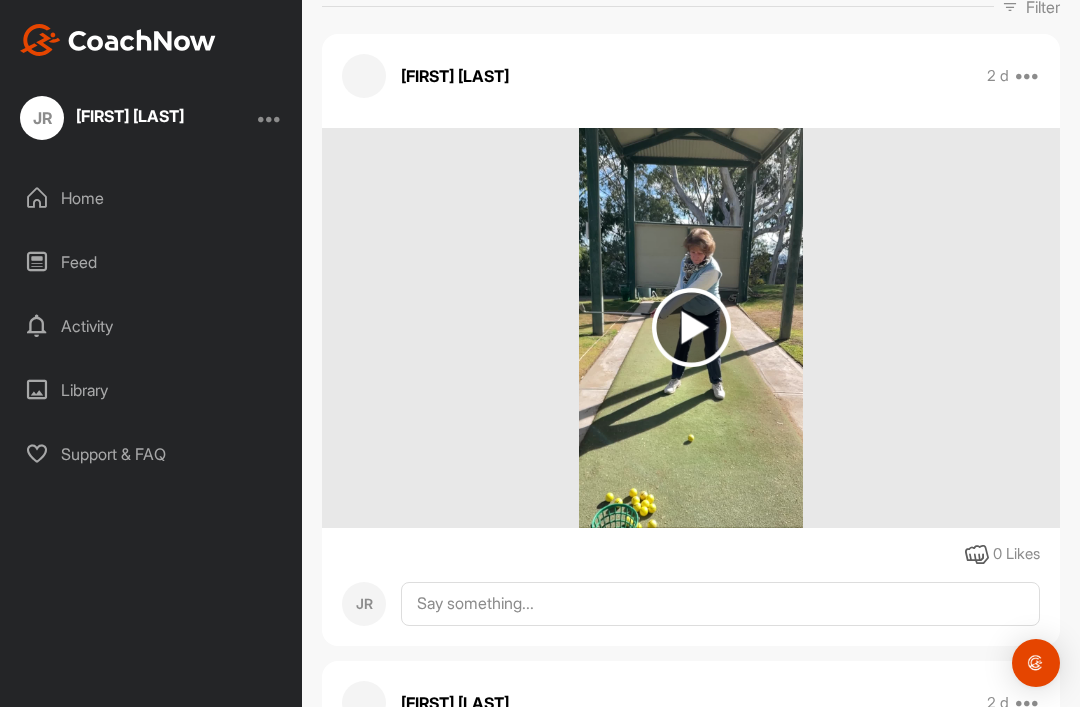 scroll, scrollTop: 329, scrollLeft: 0, axis: vertical 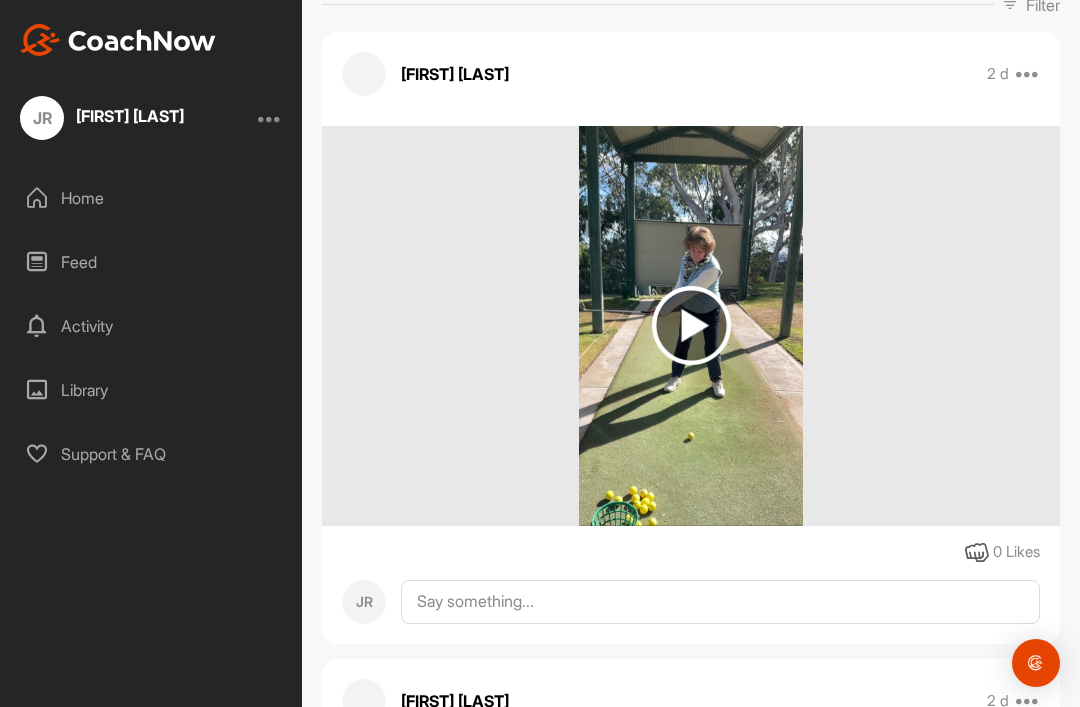 click at bounding box center (691, 325) 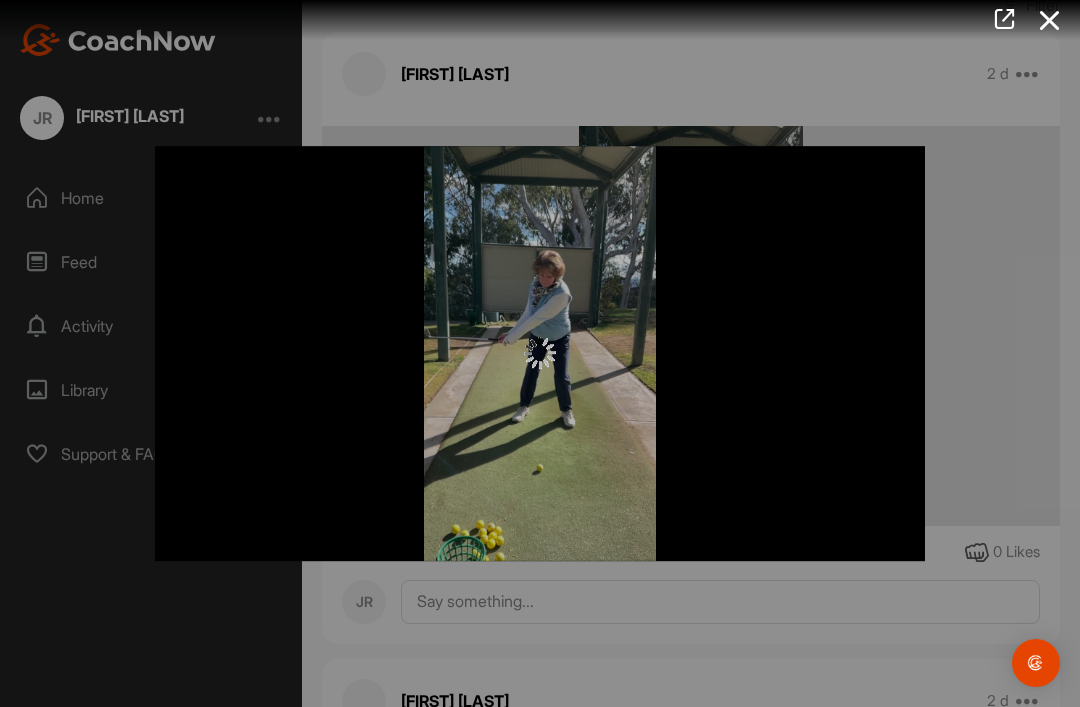 scroll, scrollTop: 64, scrollLeft: 0, axis: vertical 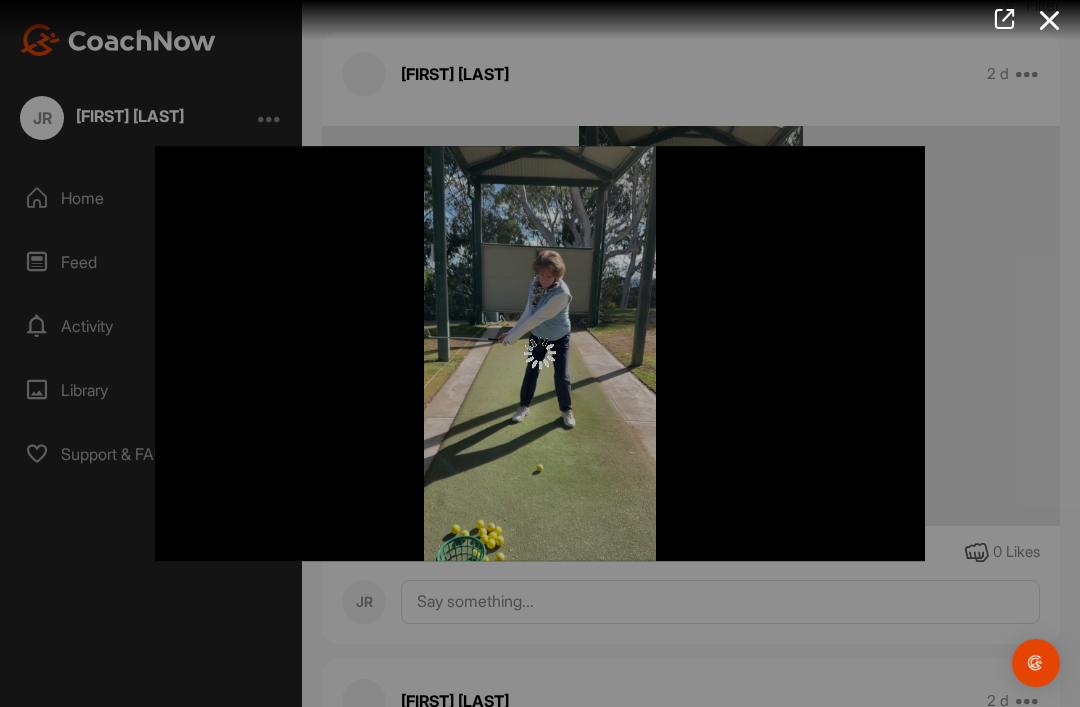click at bounding box center (540, 354) 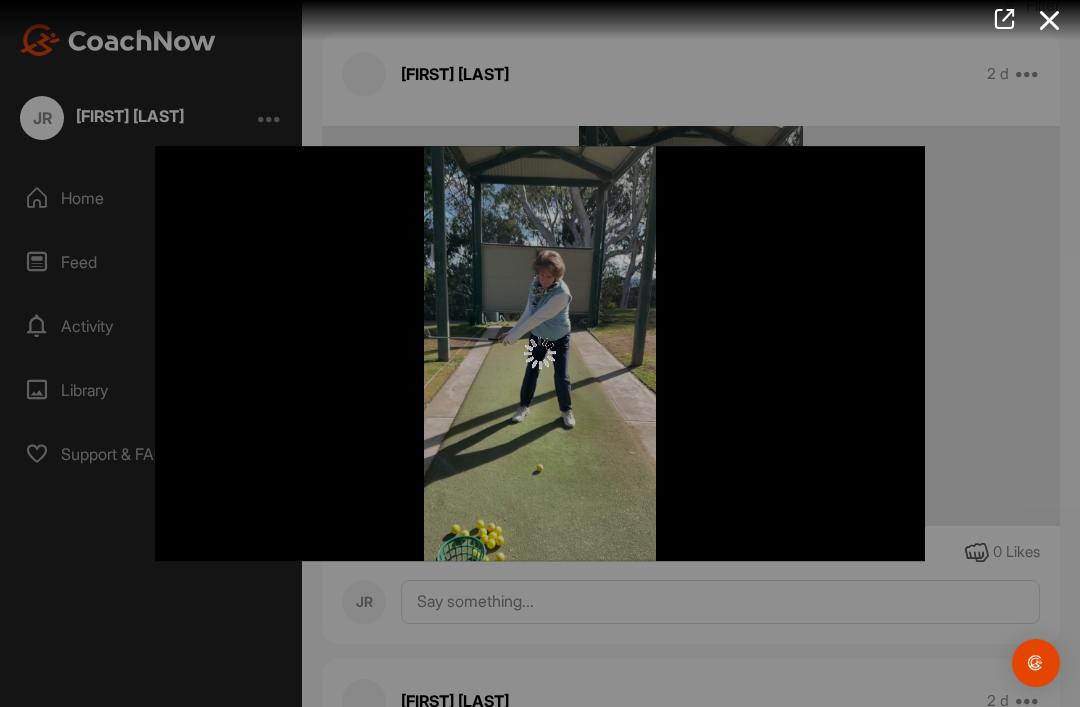click at bounding box center [1050, 20] 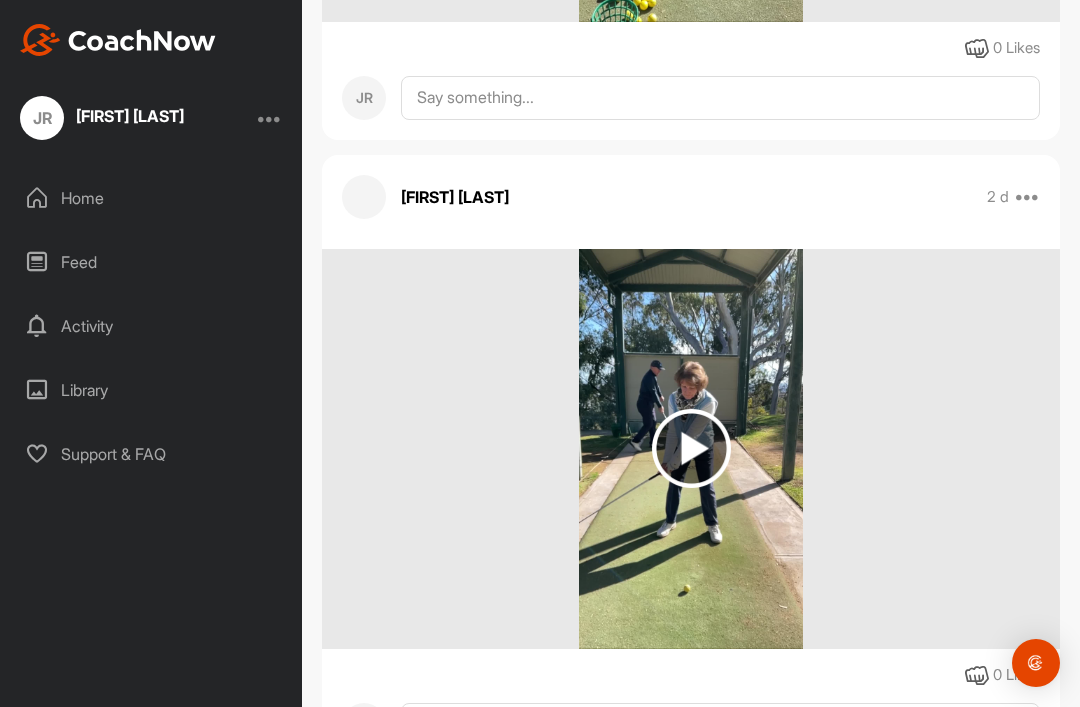 scroll, scrollTop: 869, scrollLeft: 0, axis: vertical 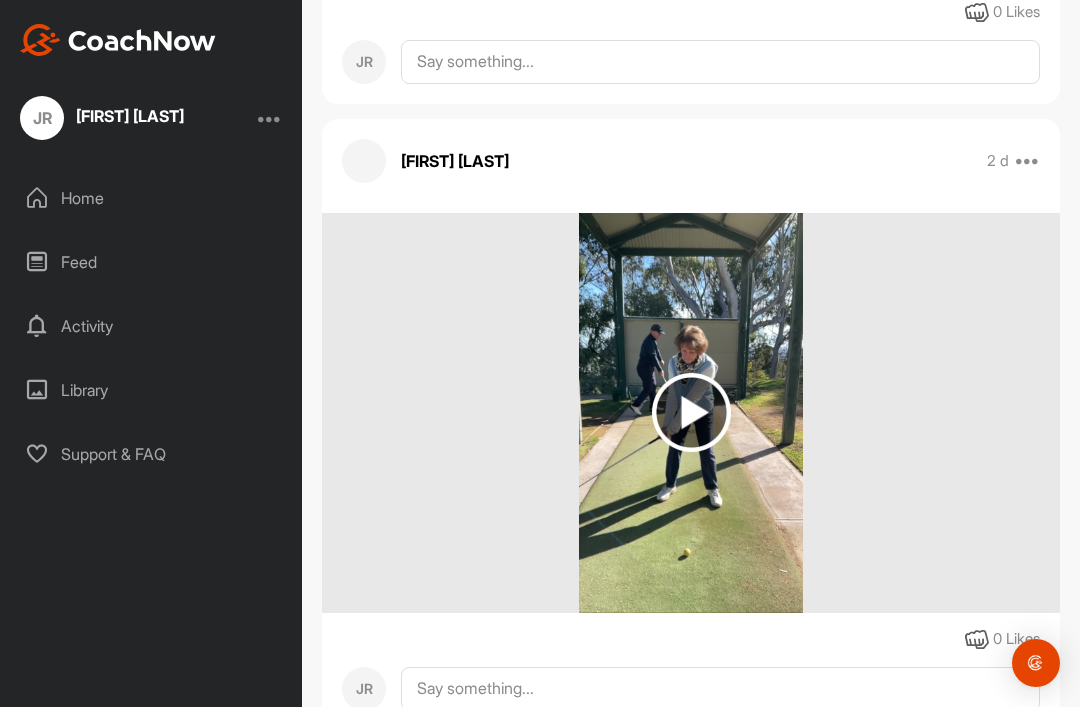 click at bounding box center (691, 412) 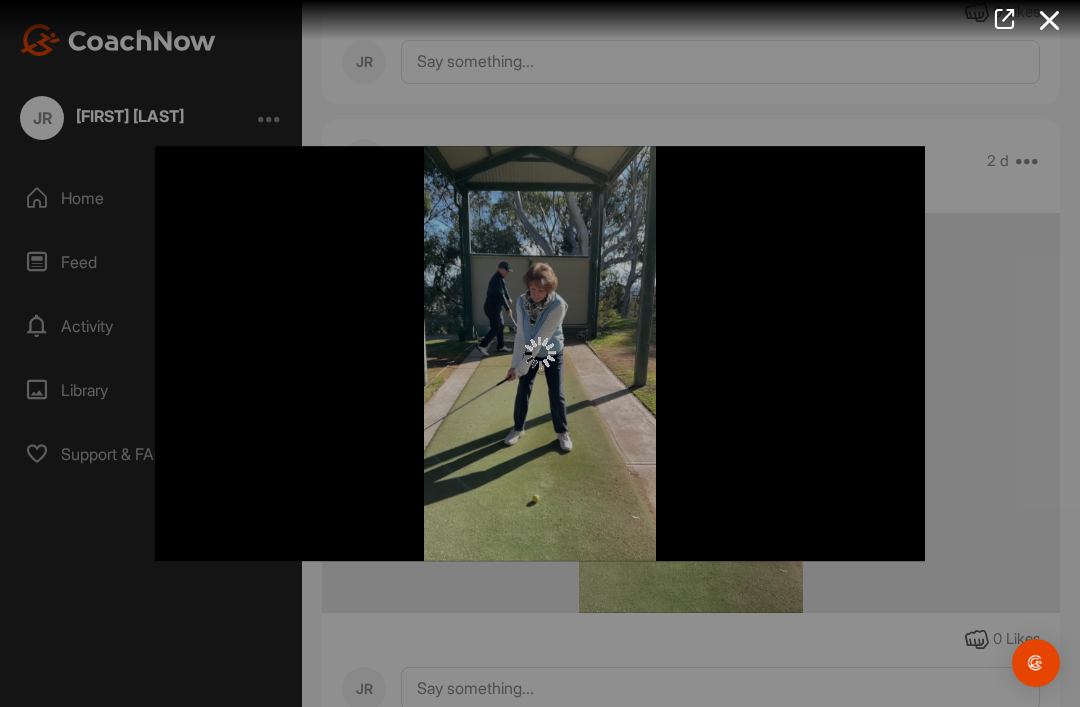 click at bounding box center (1050, 20) 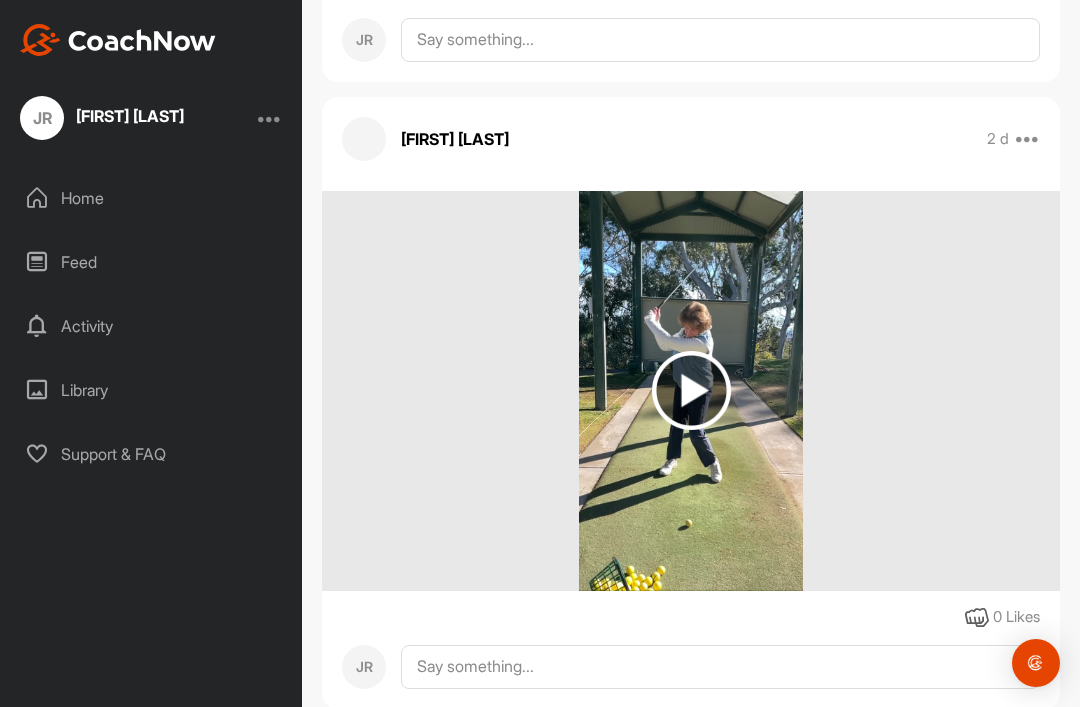 scroll, scrollTop: 3398, scrollLeft: 0, axis: vertical 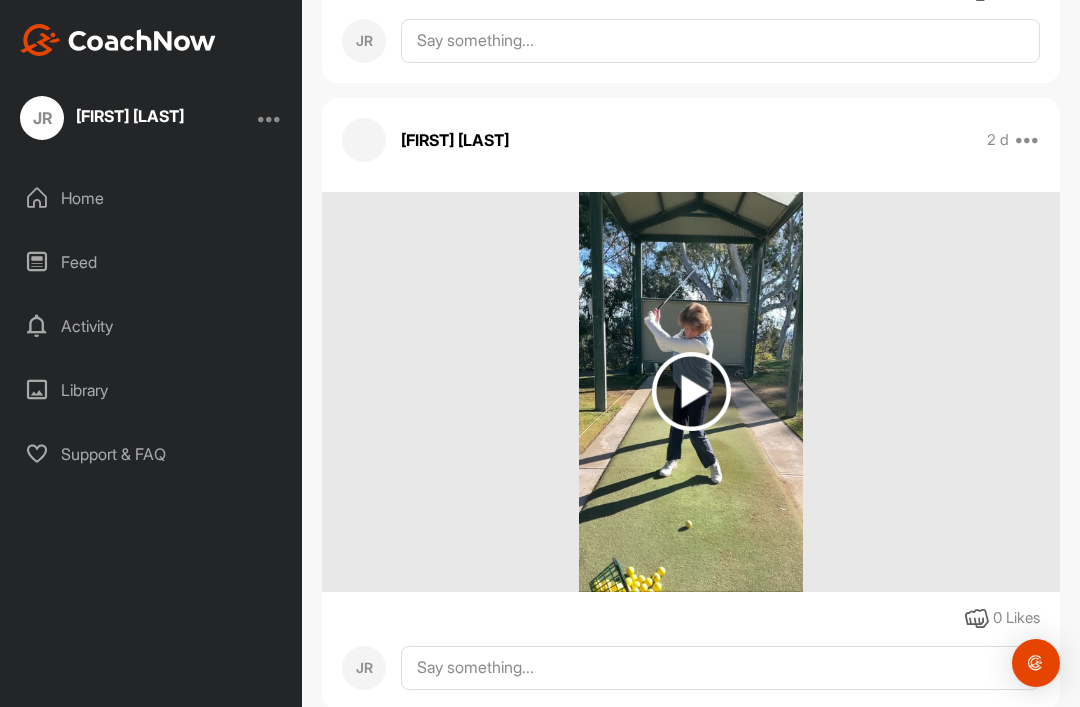 click on "Activity" at bounding box center (152, 326) 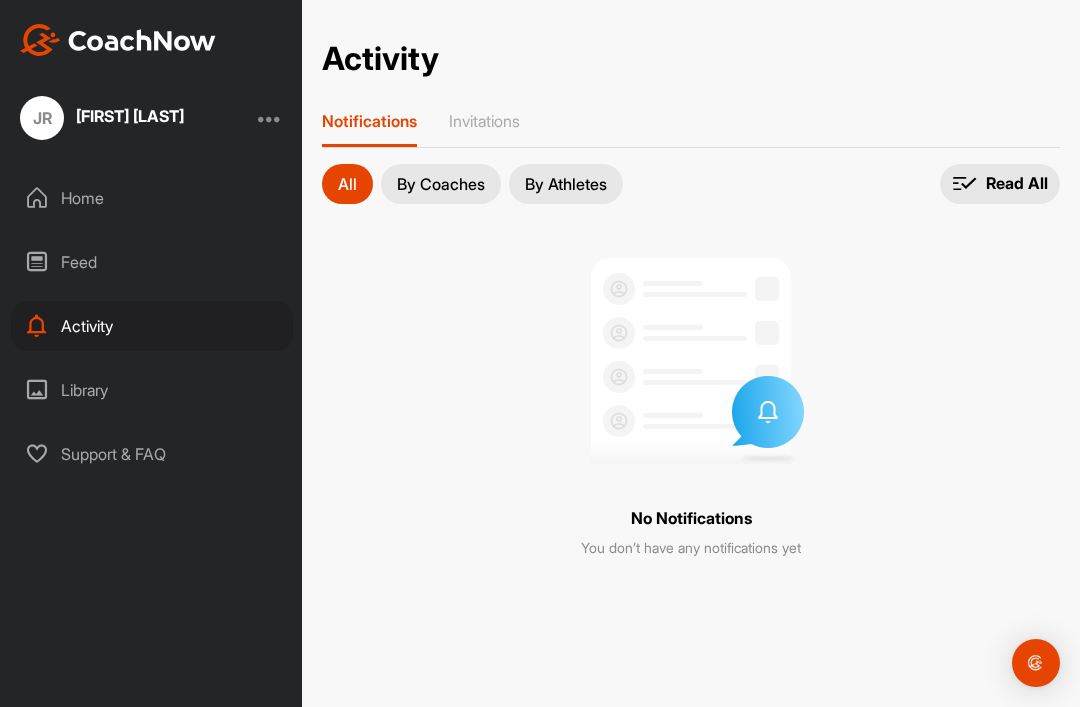 click on "Feed" at bounding box center (152, 262) 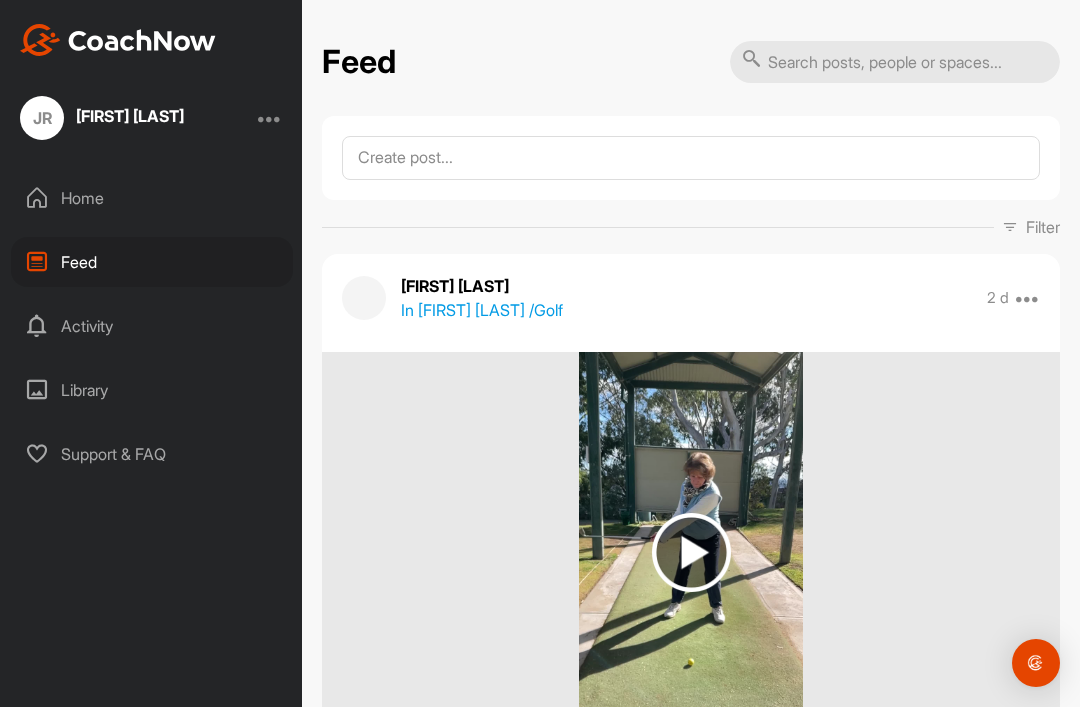 click at bounding box center [691, 552] 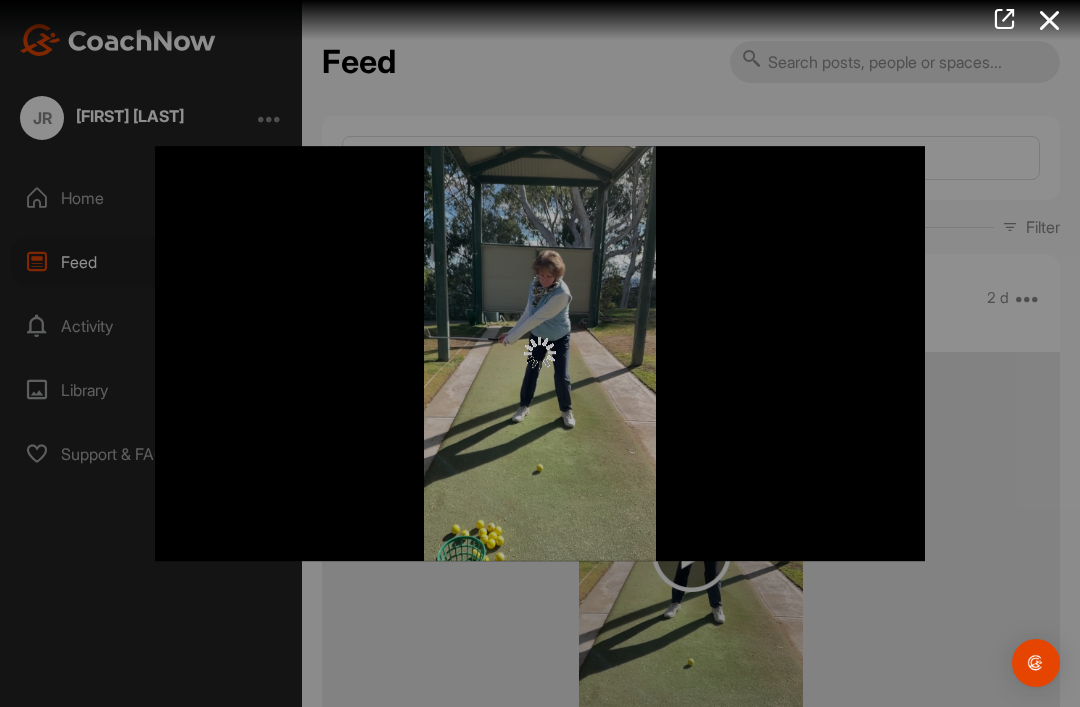click at bounding box center (540, 354) 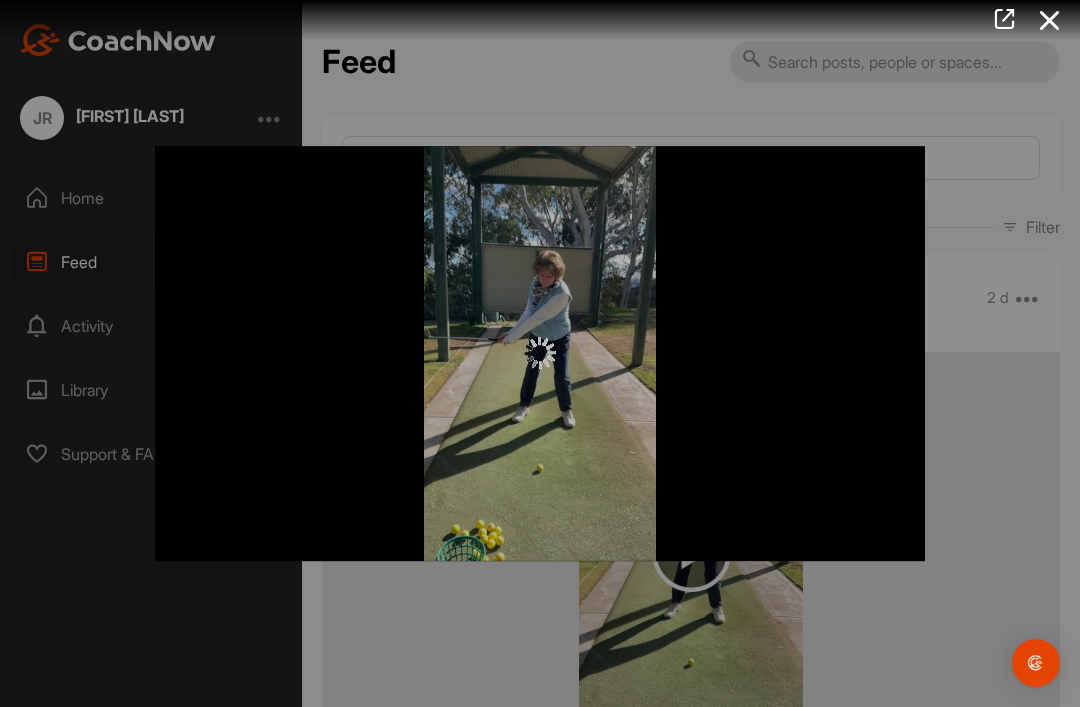click at bounding box center (540, 353) 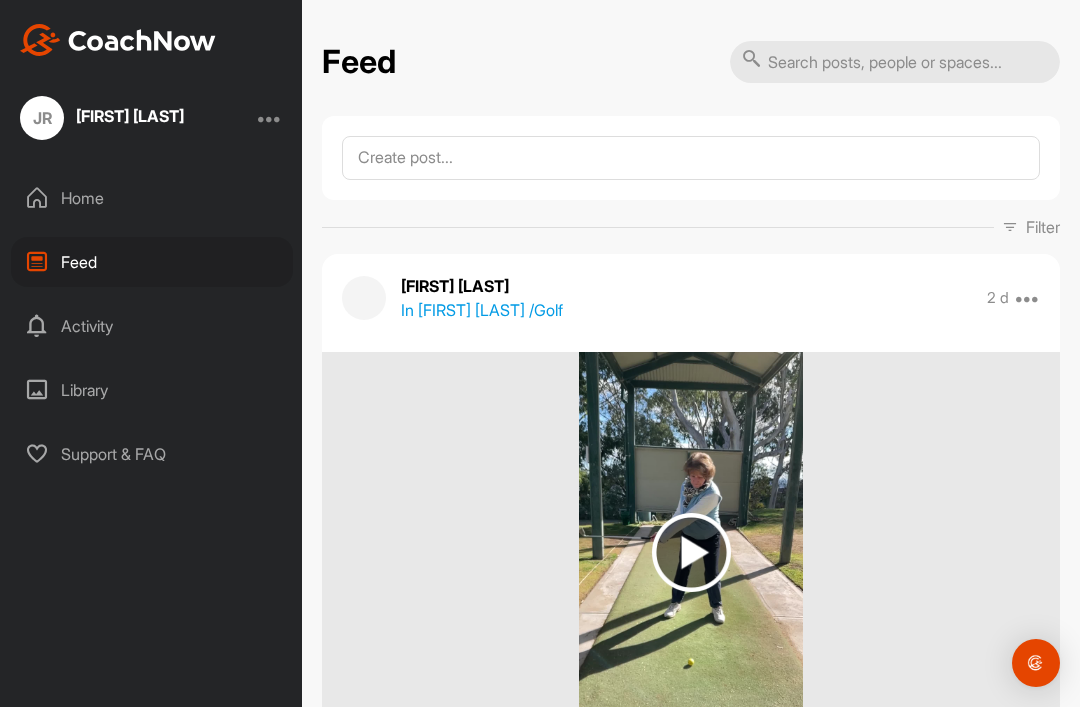 click on "Support & FAQ" at bounding box center (152, 454) 